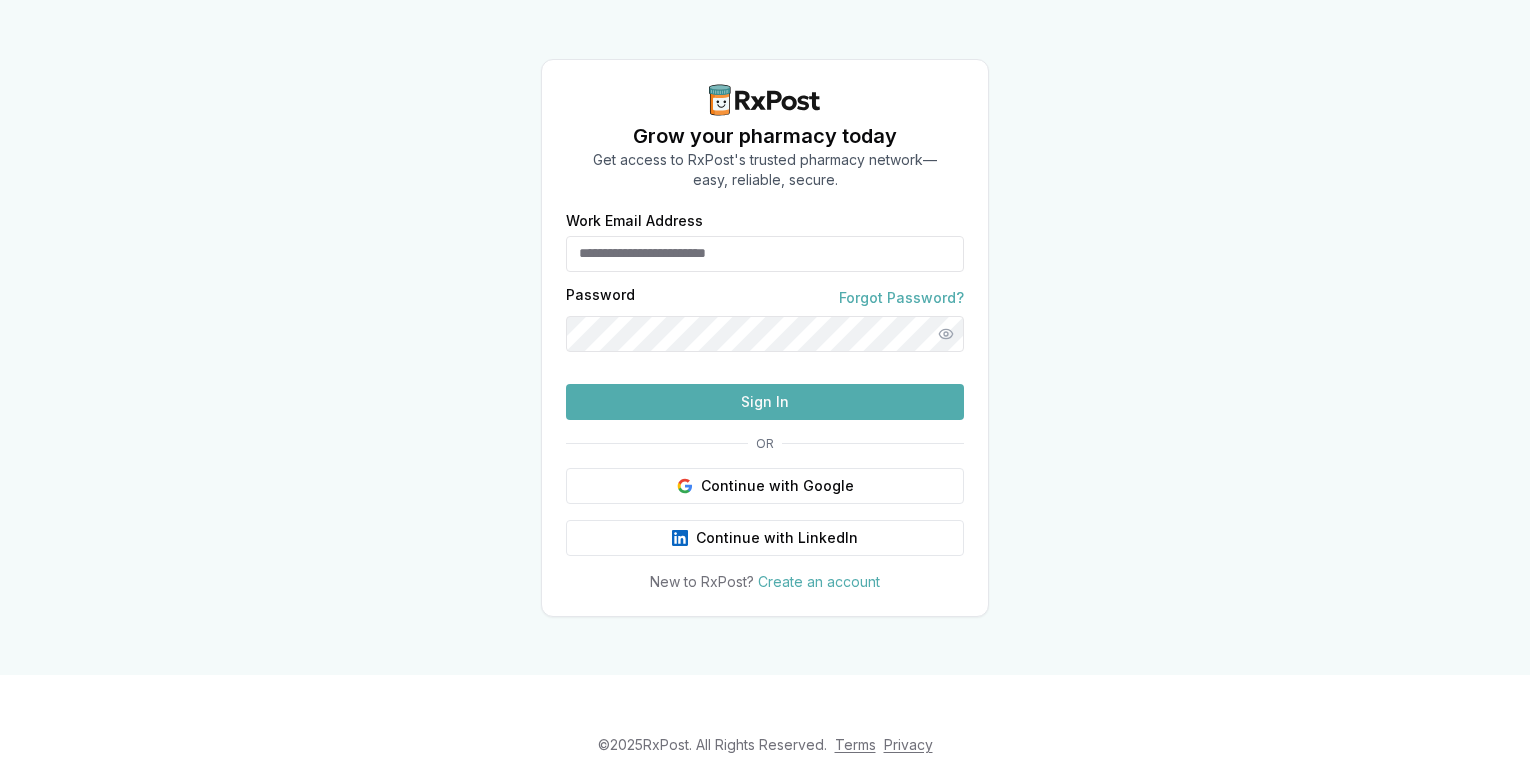 scroll, scrollTop: 0, scrollLeft: 0, axis: both 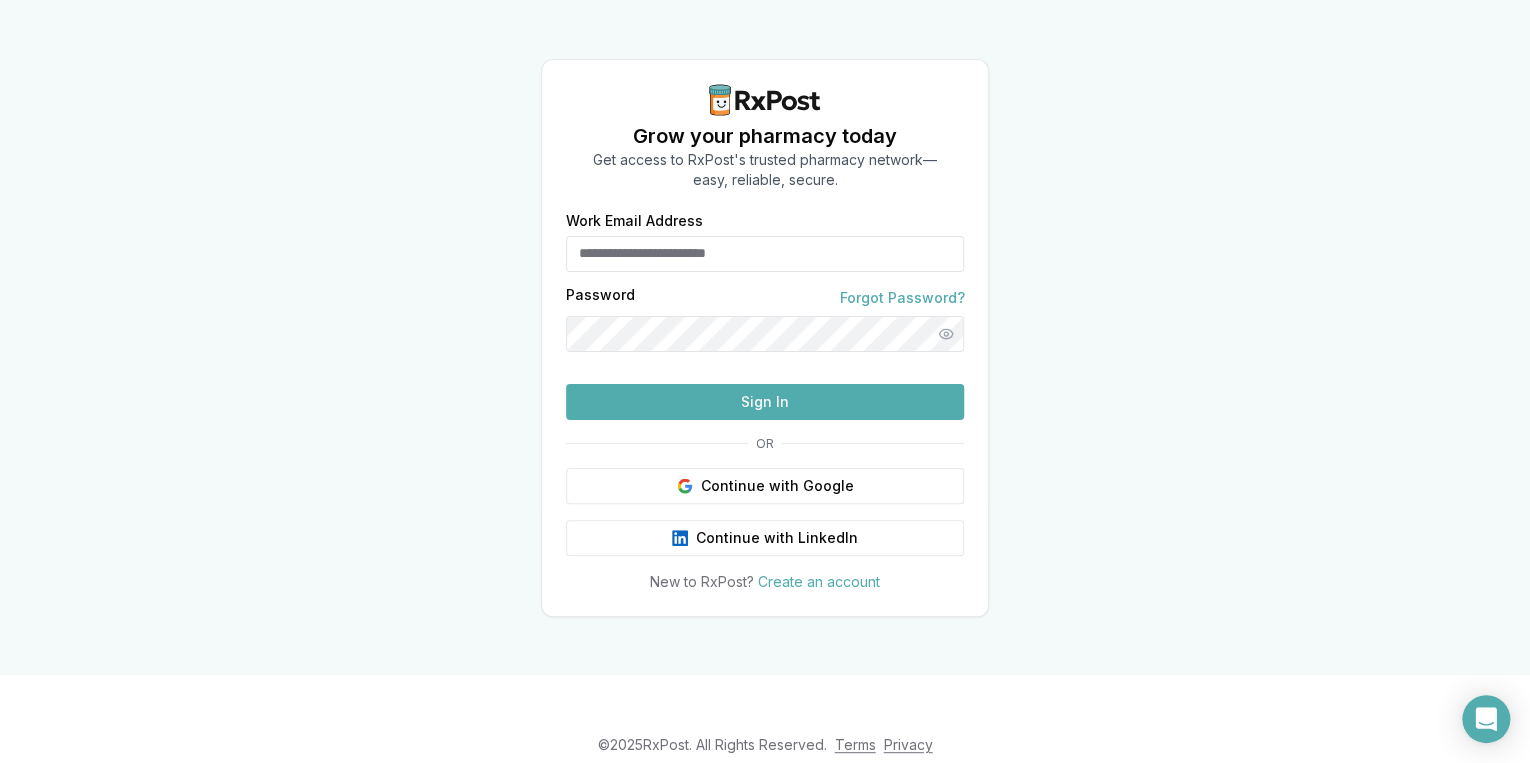 click on "Work Email Address" at bounding box center [765, 254] 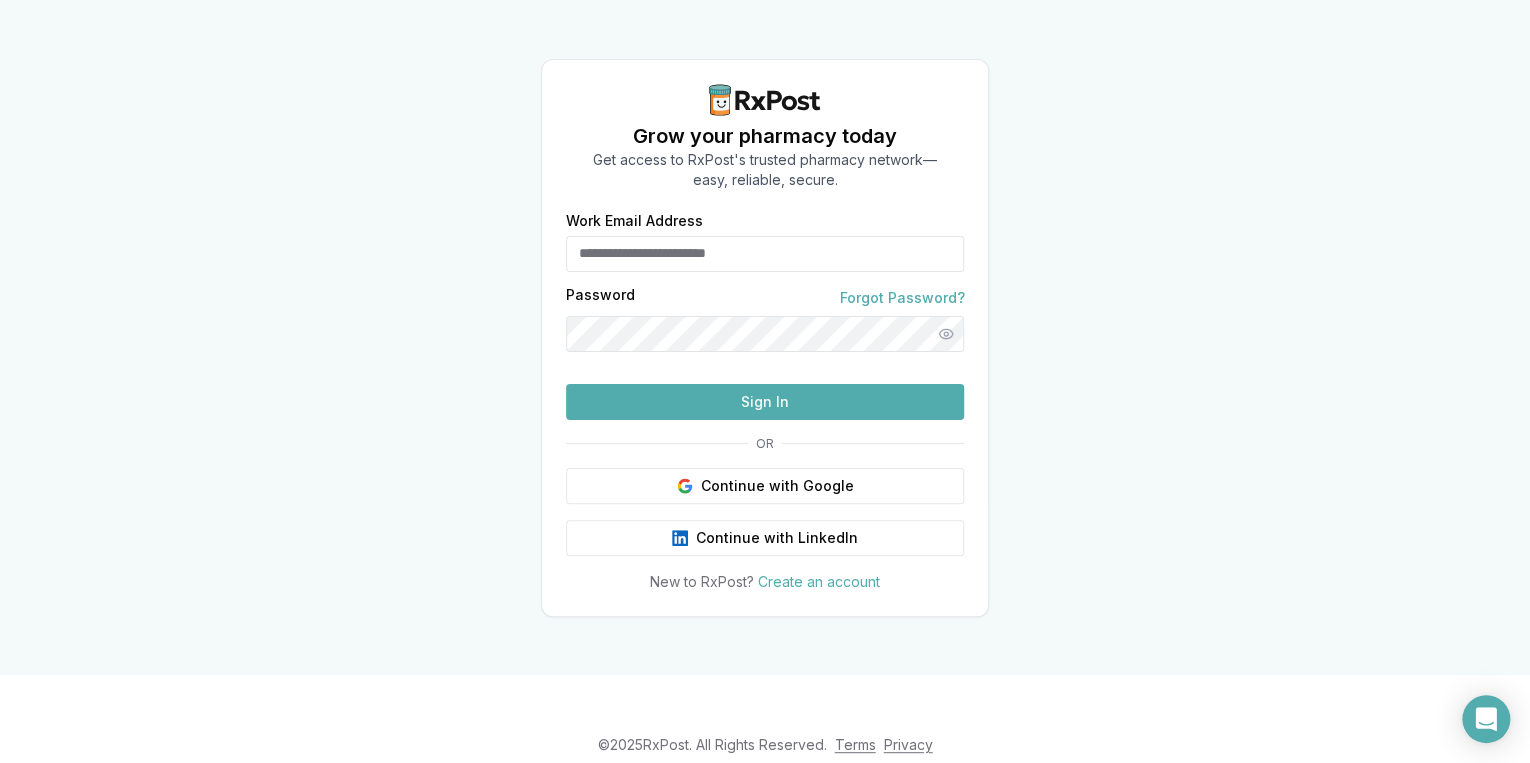 paste on "**********" 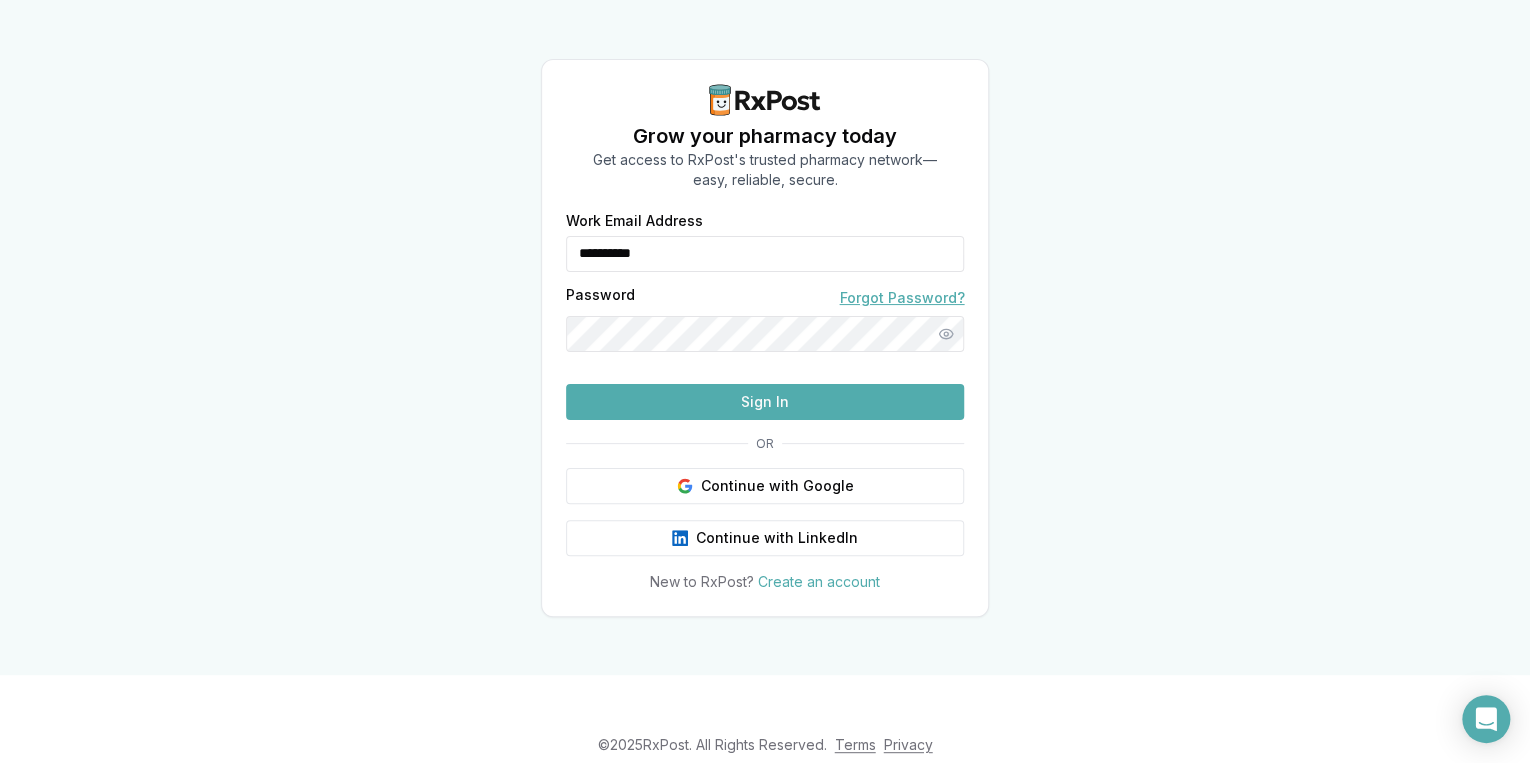 type on "**********" 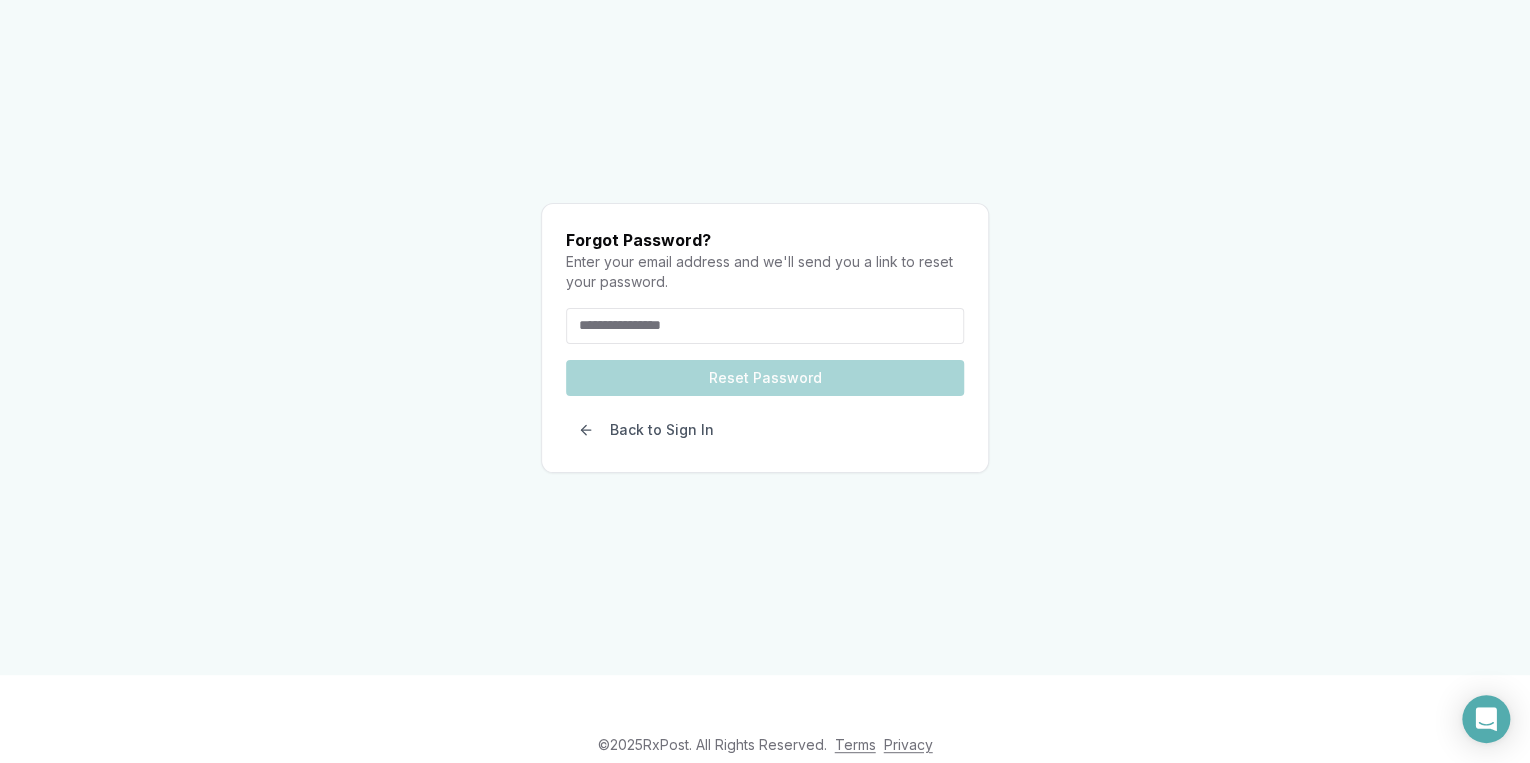 click at bounding box center (765, 326) 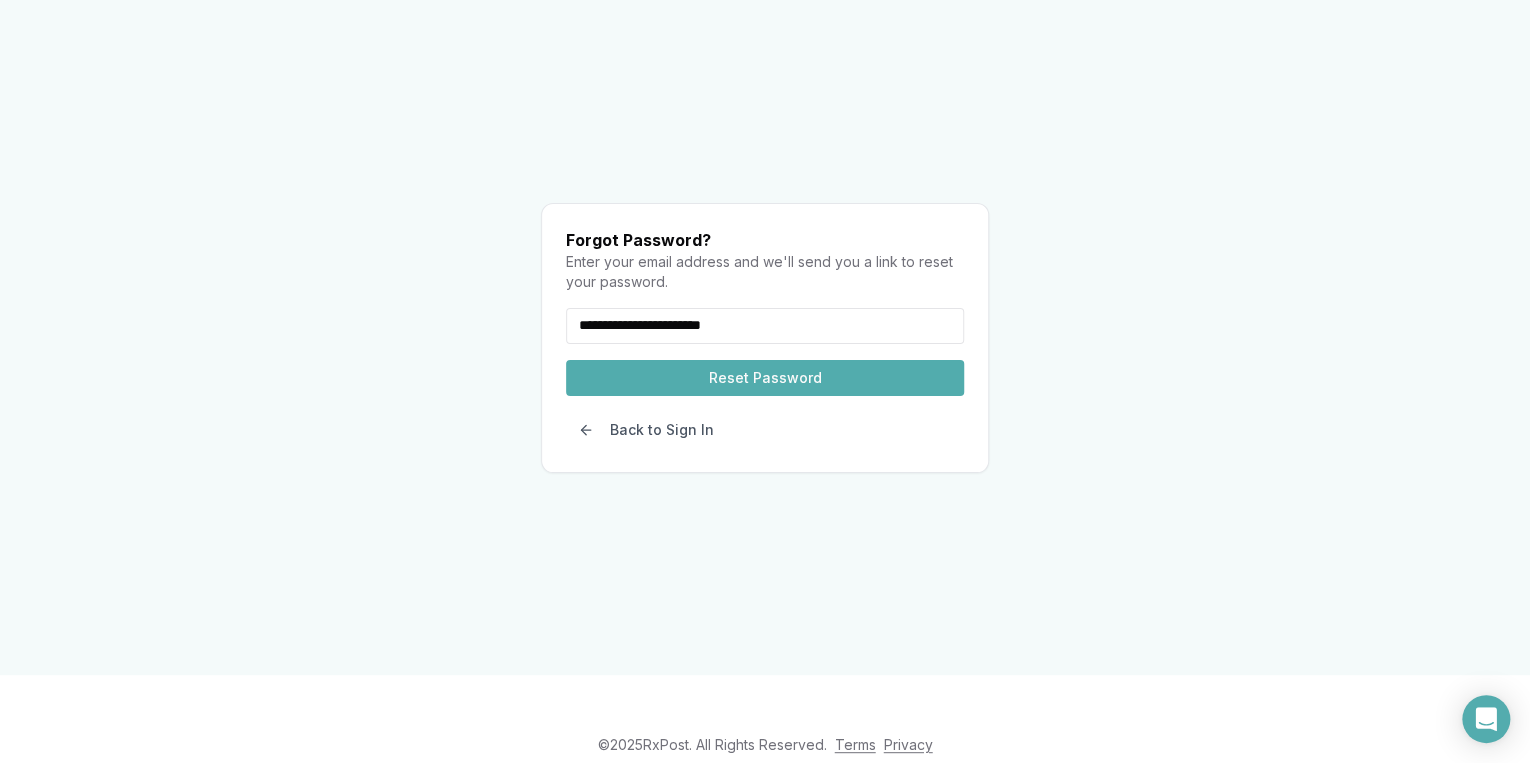 click on "Reset Password" at bounding box center [765, 378] 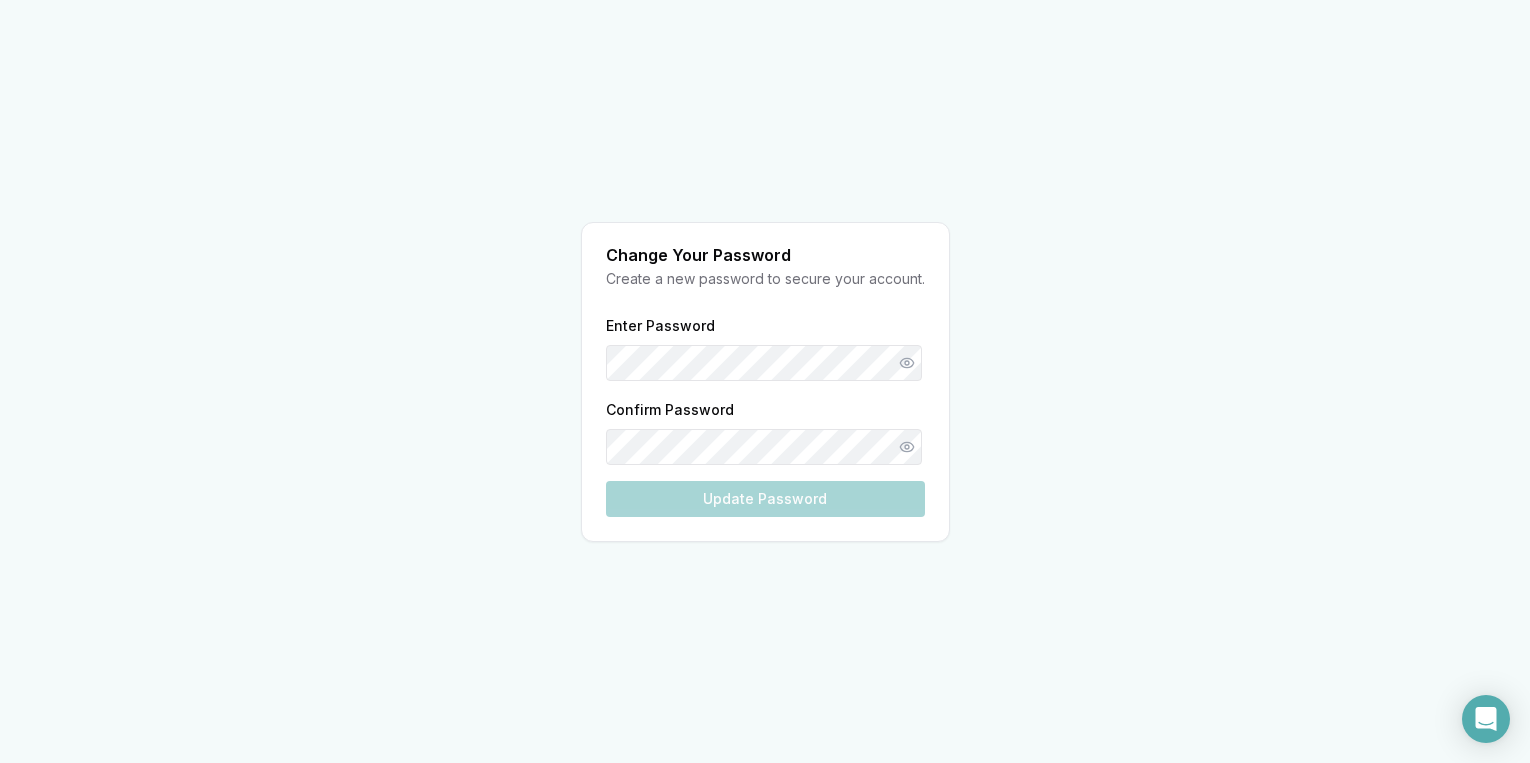 scroll, scrollTop: 0, scrollLeft: 0, axis: both 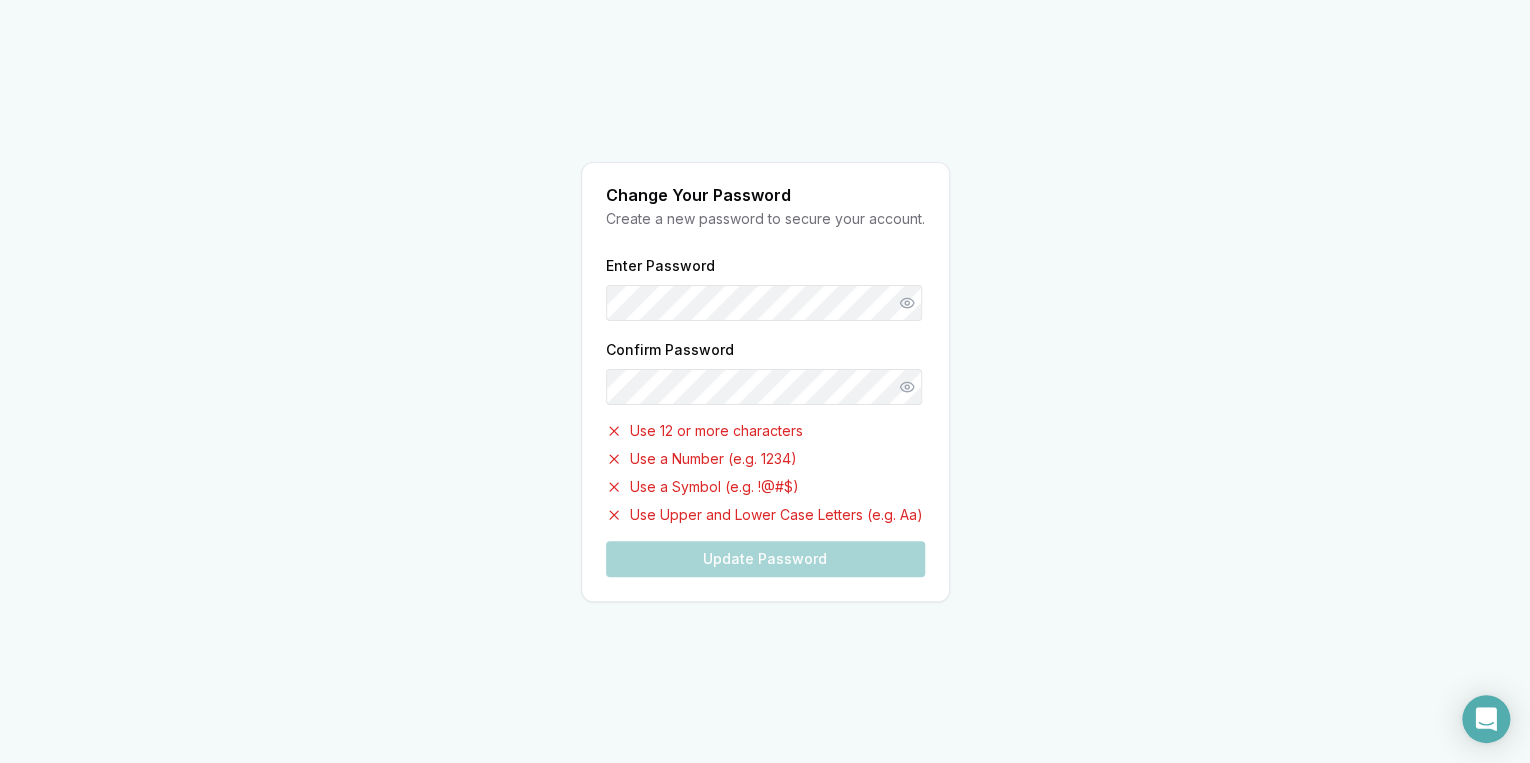 click on "Enter Password Confirm Password Use 12 or more characters Use a Number (e.g. 1234) Use a Symbol (e.g. !@#$) Use Upper and Lower Case Letters (e.g. Aa) Update Password" at bounding box center [765, 415] 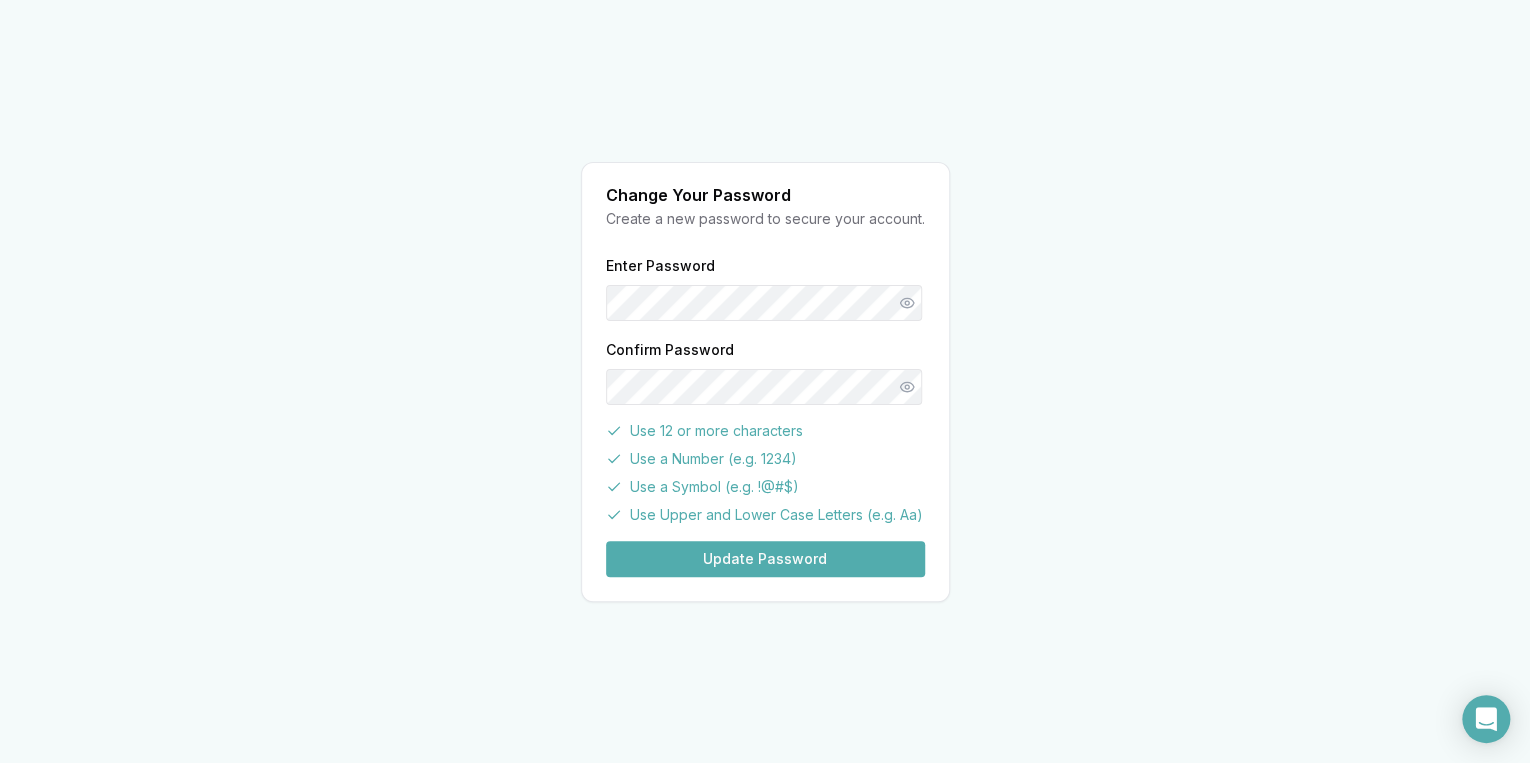 click on "Update Password" at bounding box center (765, 559) 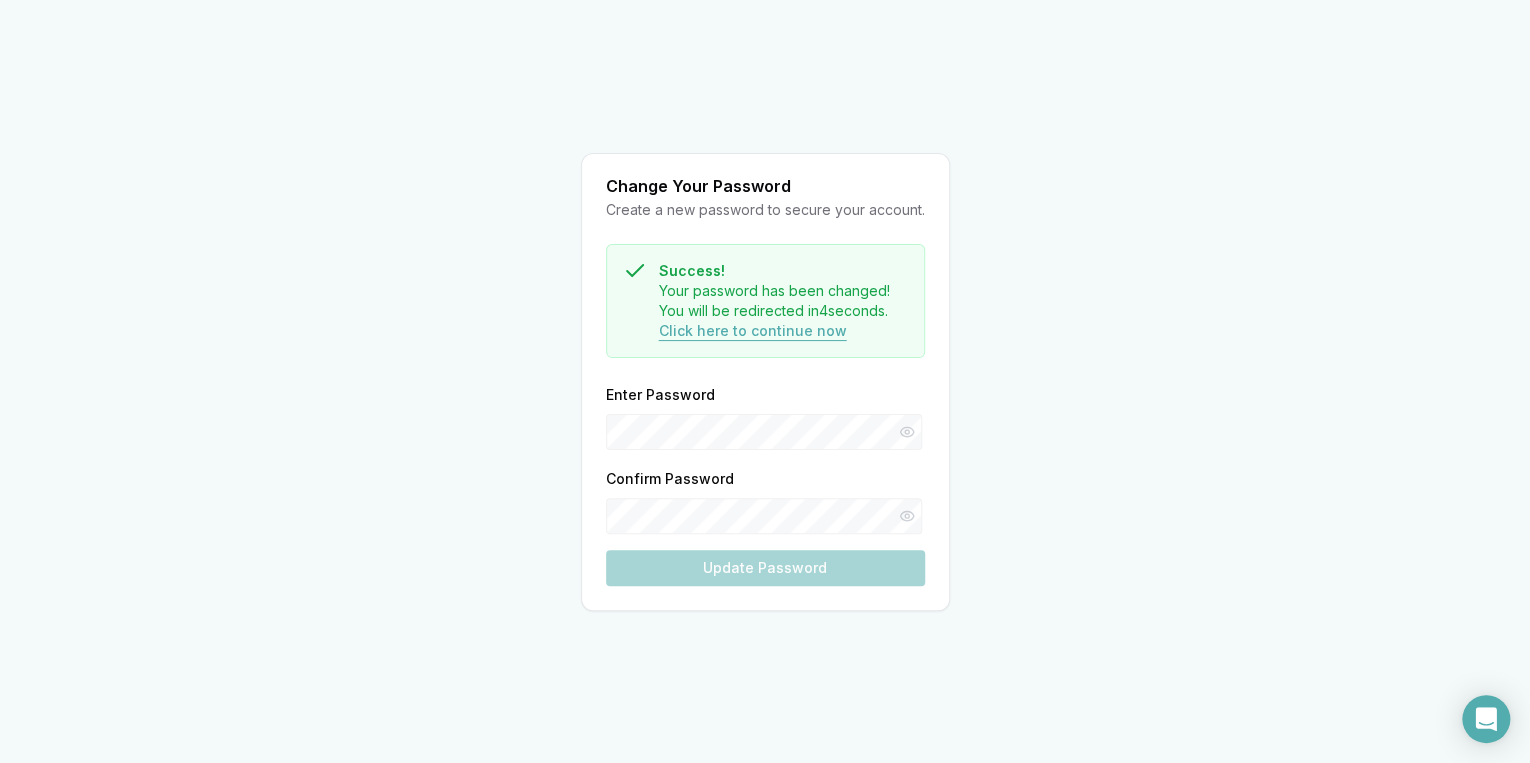 click on "Click here to continue now" at bounding box center (753, 331) 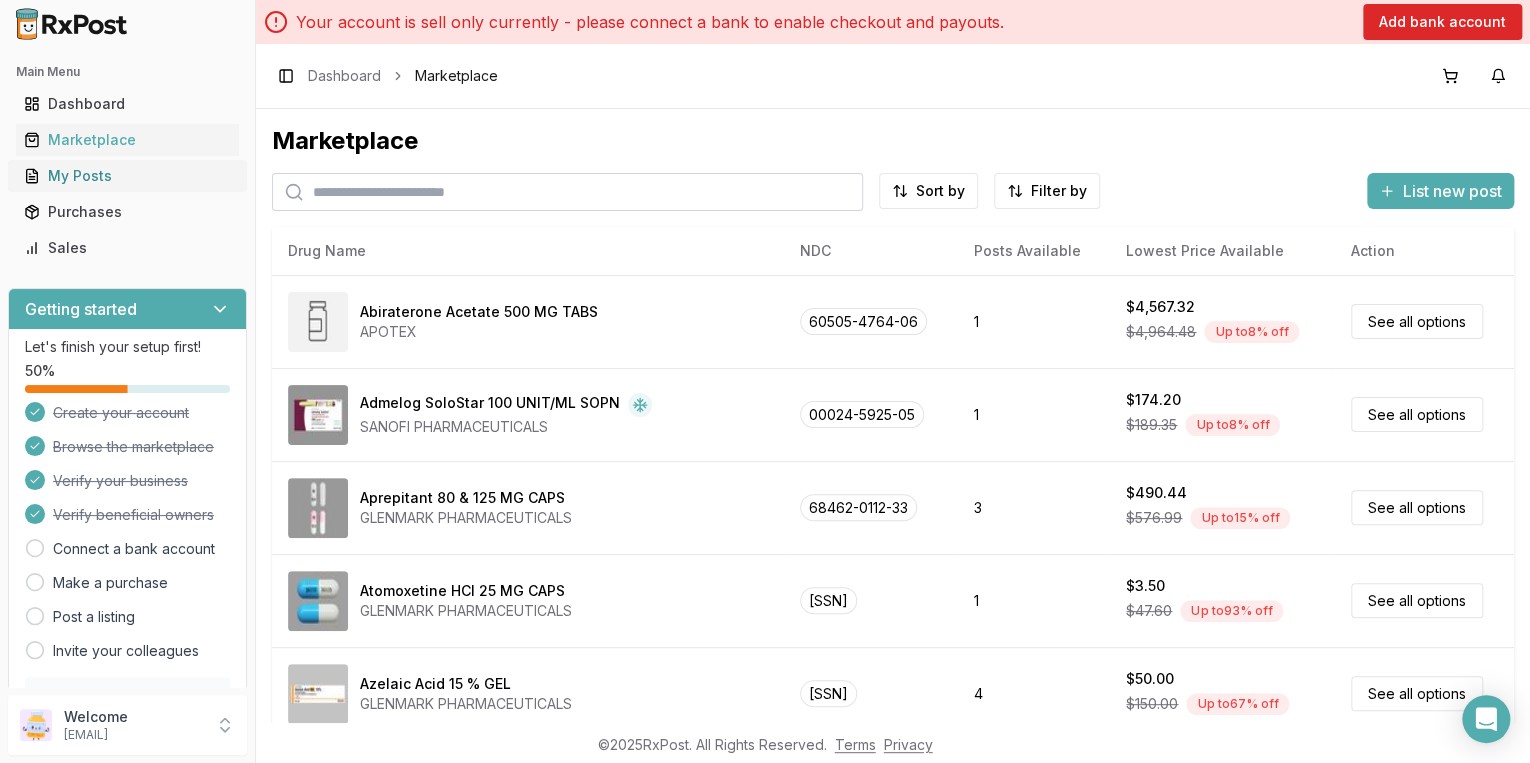 click on "My Posts" at bounding box center [127, 176] 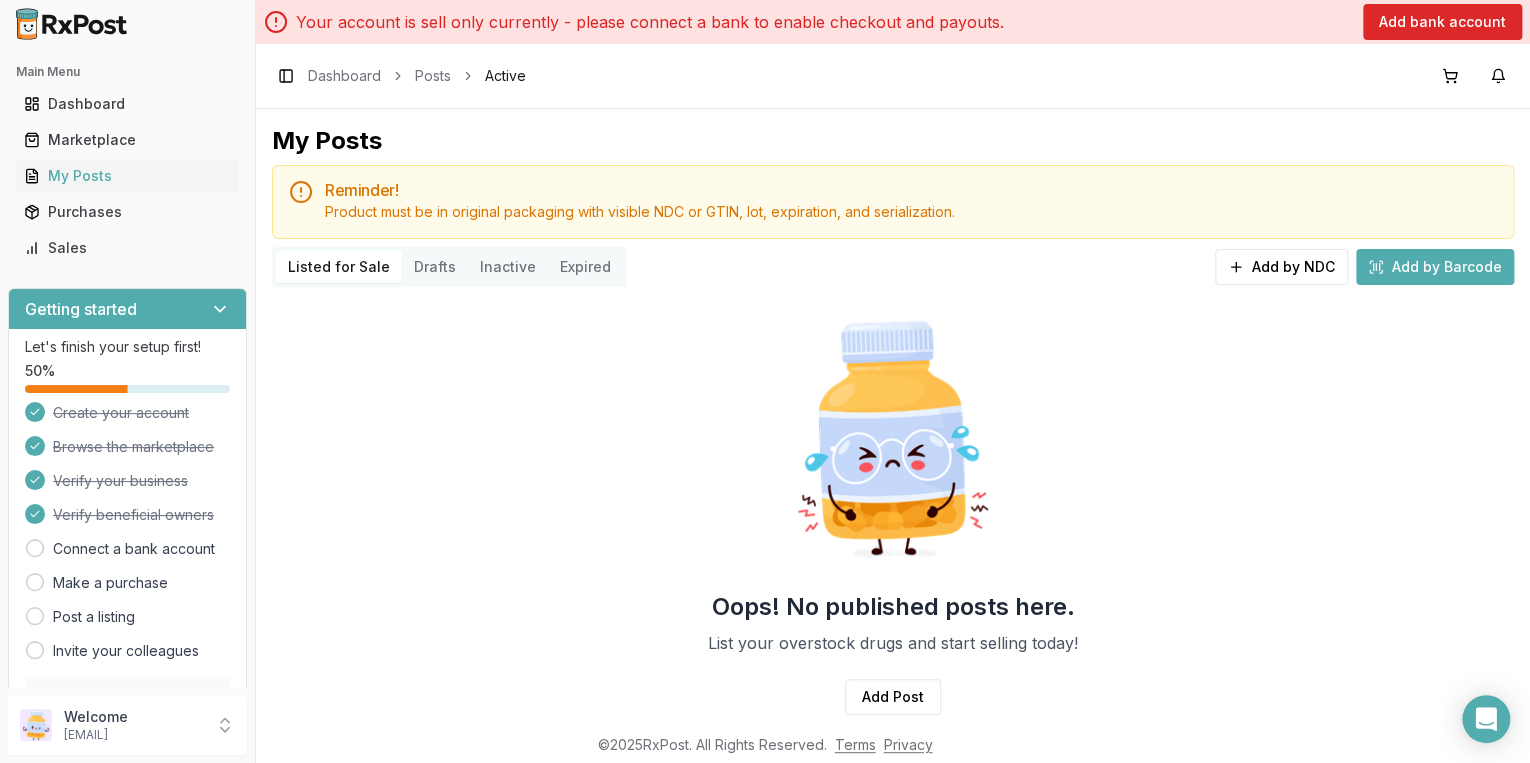 click on "Expired" at bounding box center (585, 267) 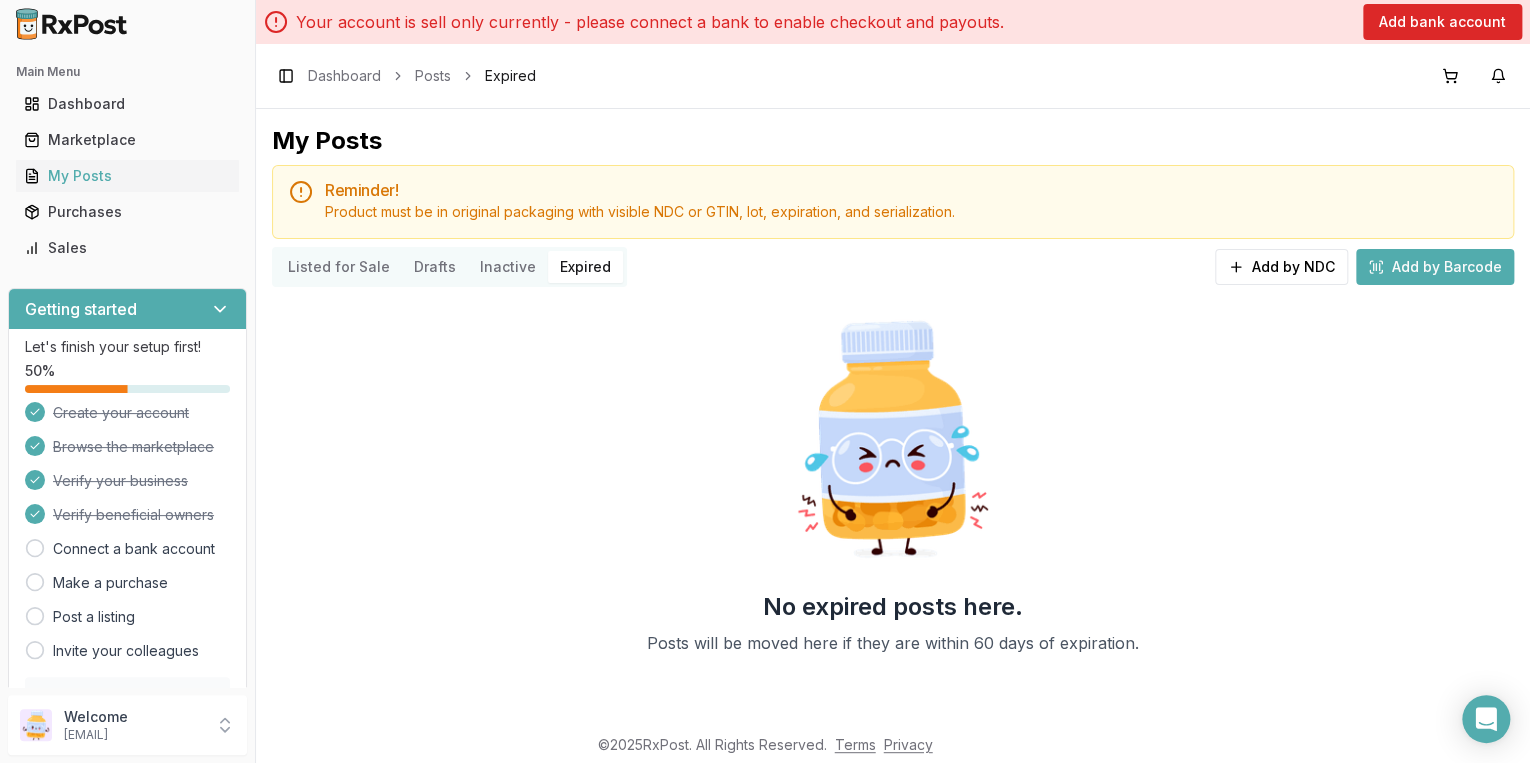 click on "Inactive" at bounding box center (508, 267) 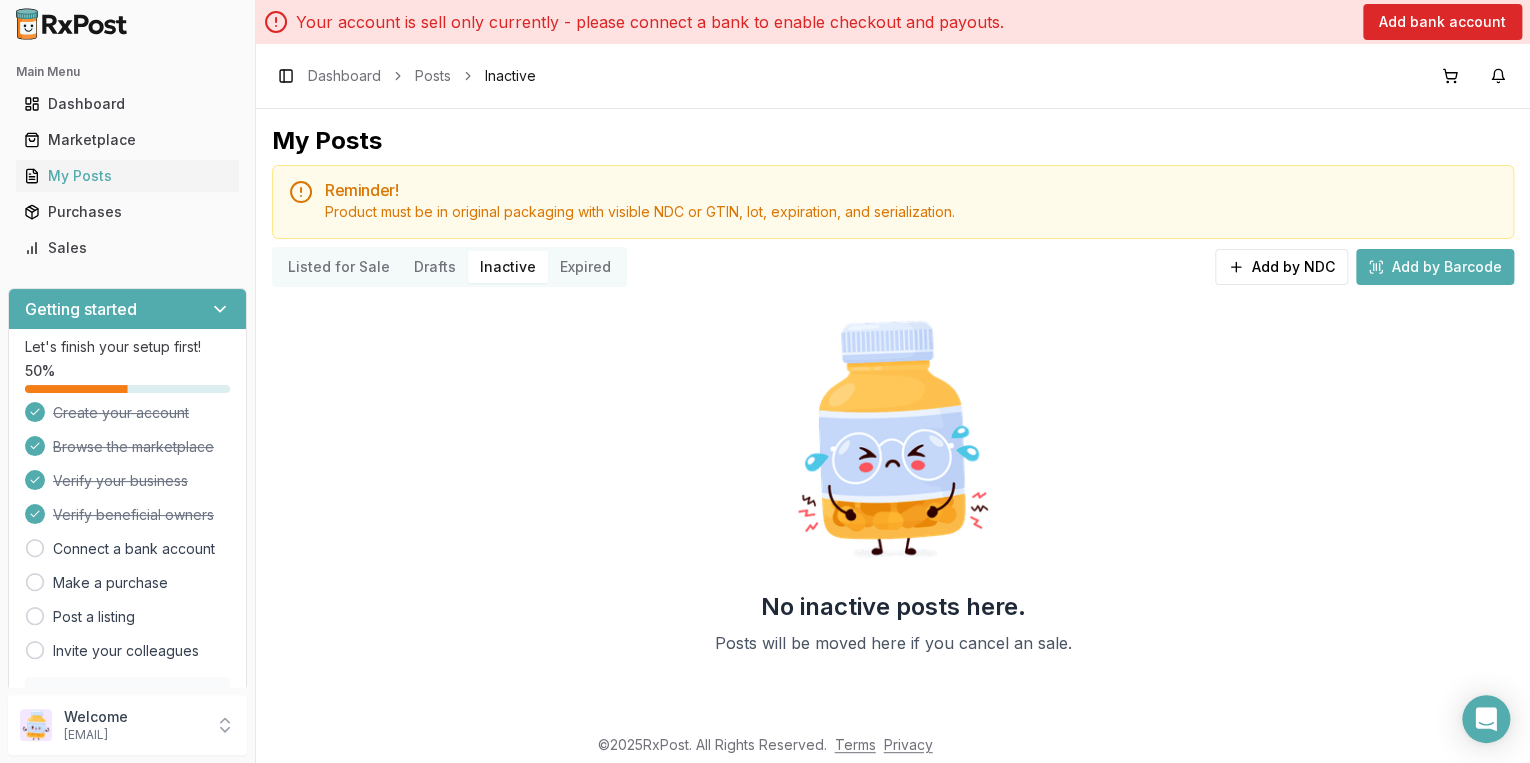 click on "Drafts" at bounding box center [435, 267] 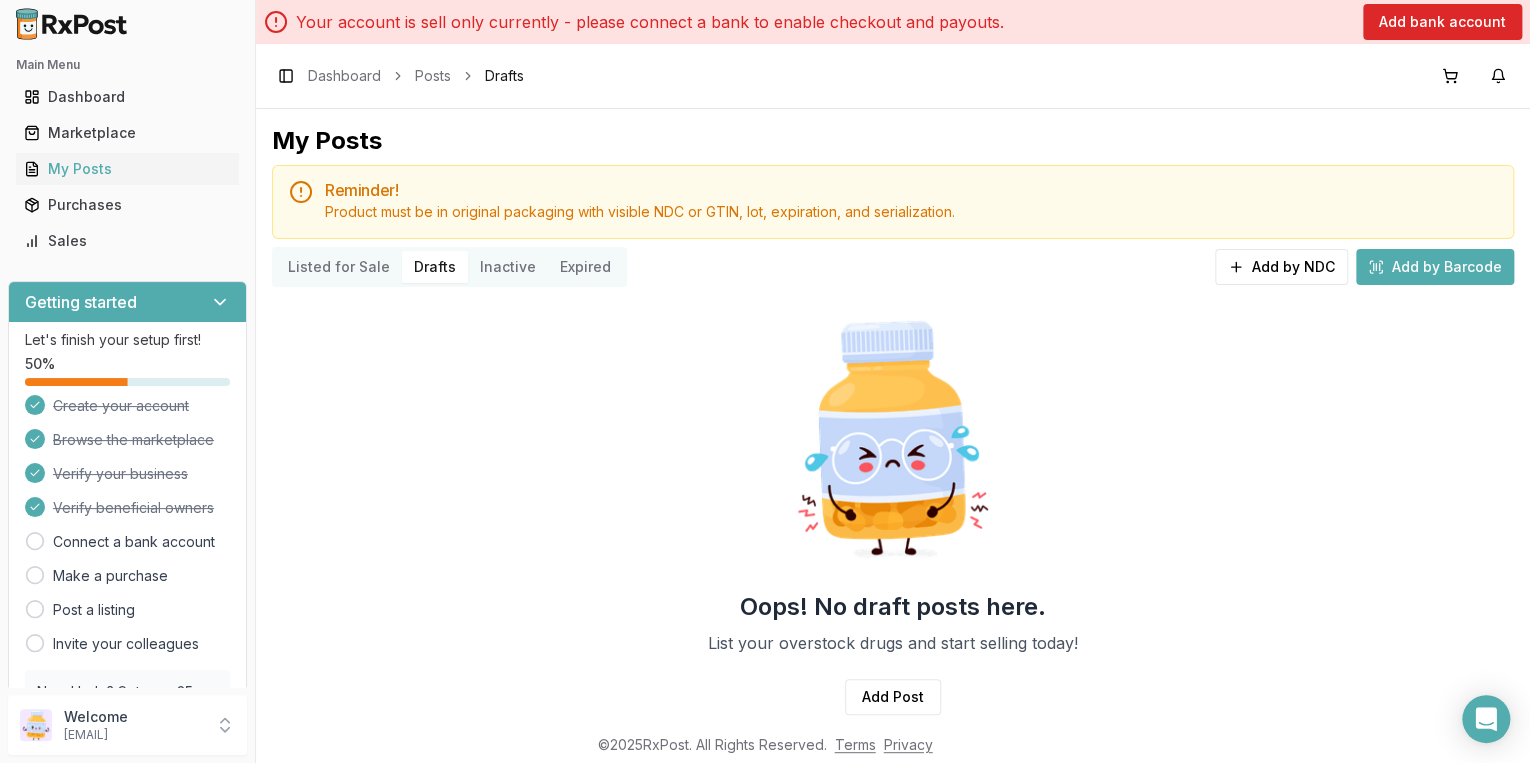 scroll, scrollTop: 0, scrollLeft: 0, axis: both 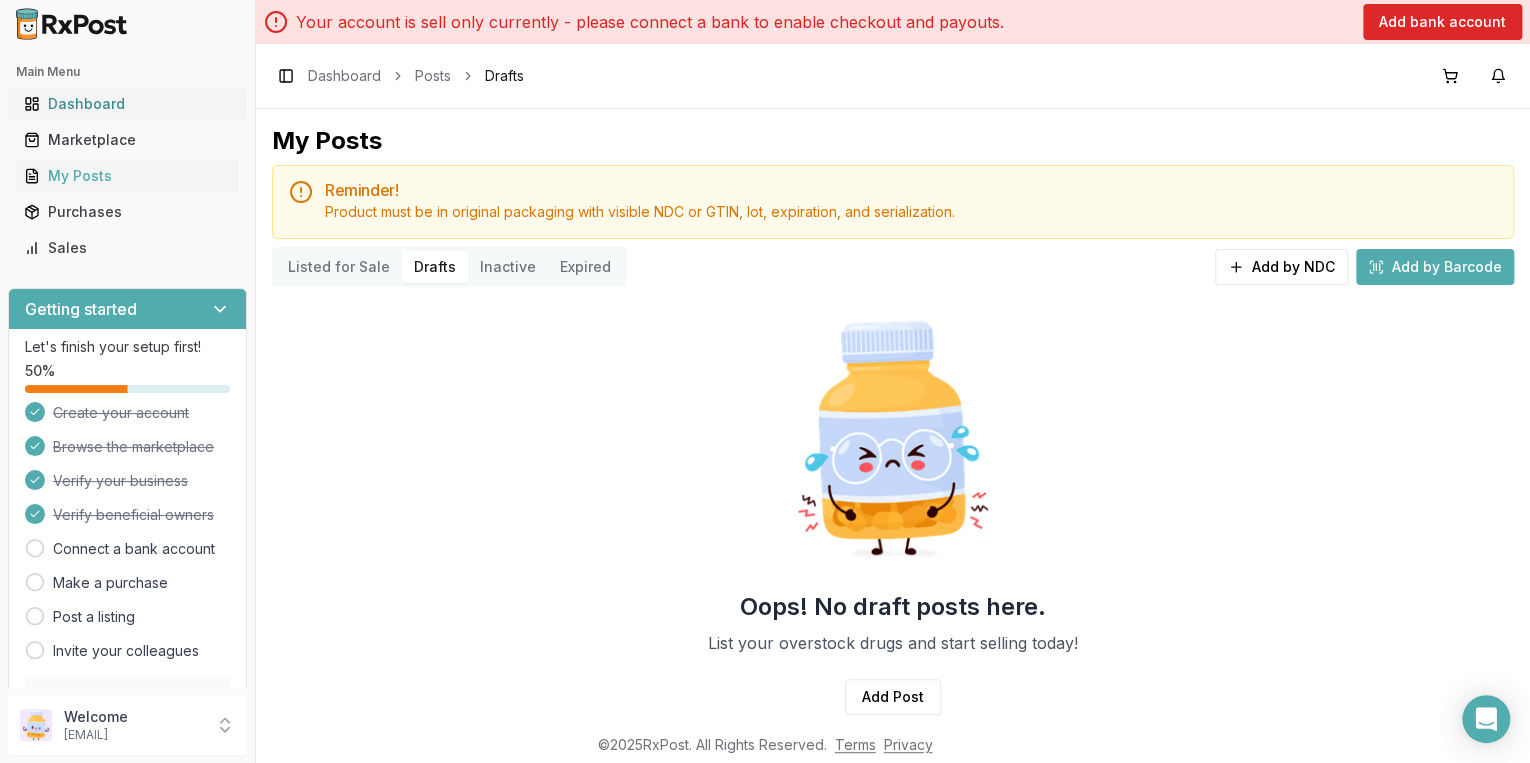click on "Dashboard" at bounding box center [127, 104] 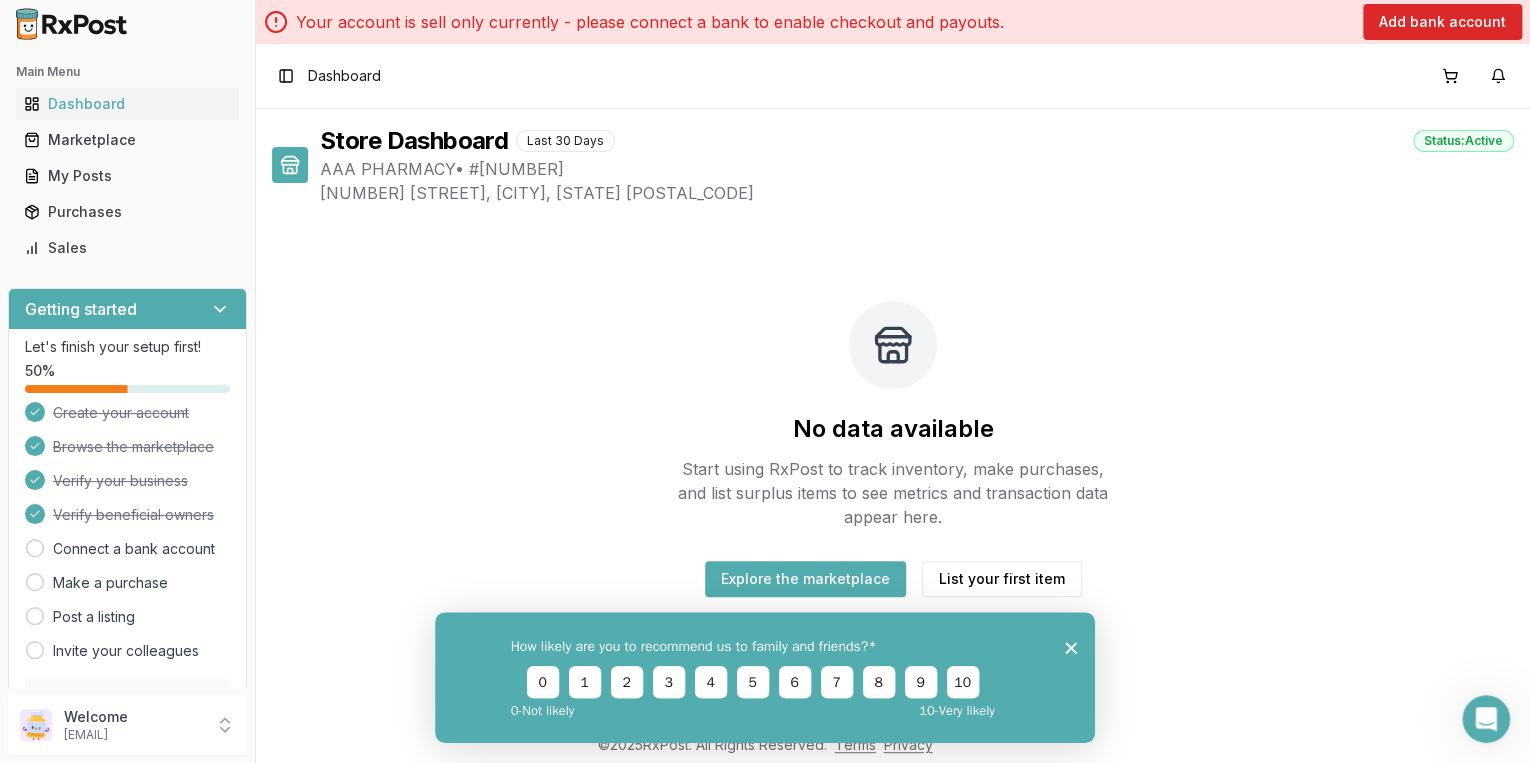 scroll, scrollTop: 0, scrollLeft: 0, axis: both 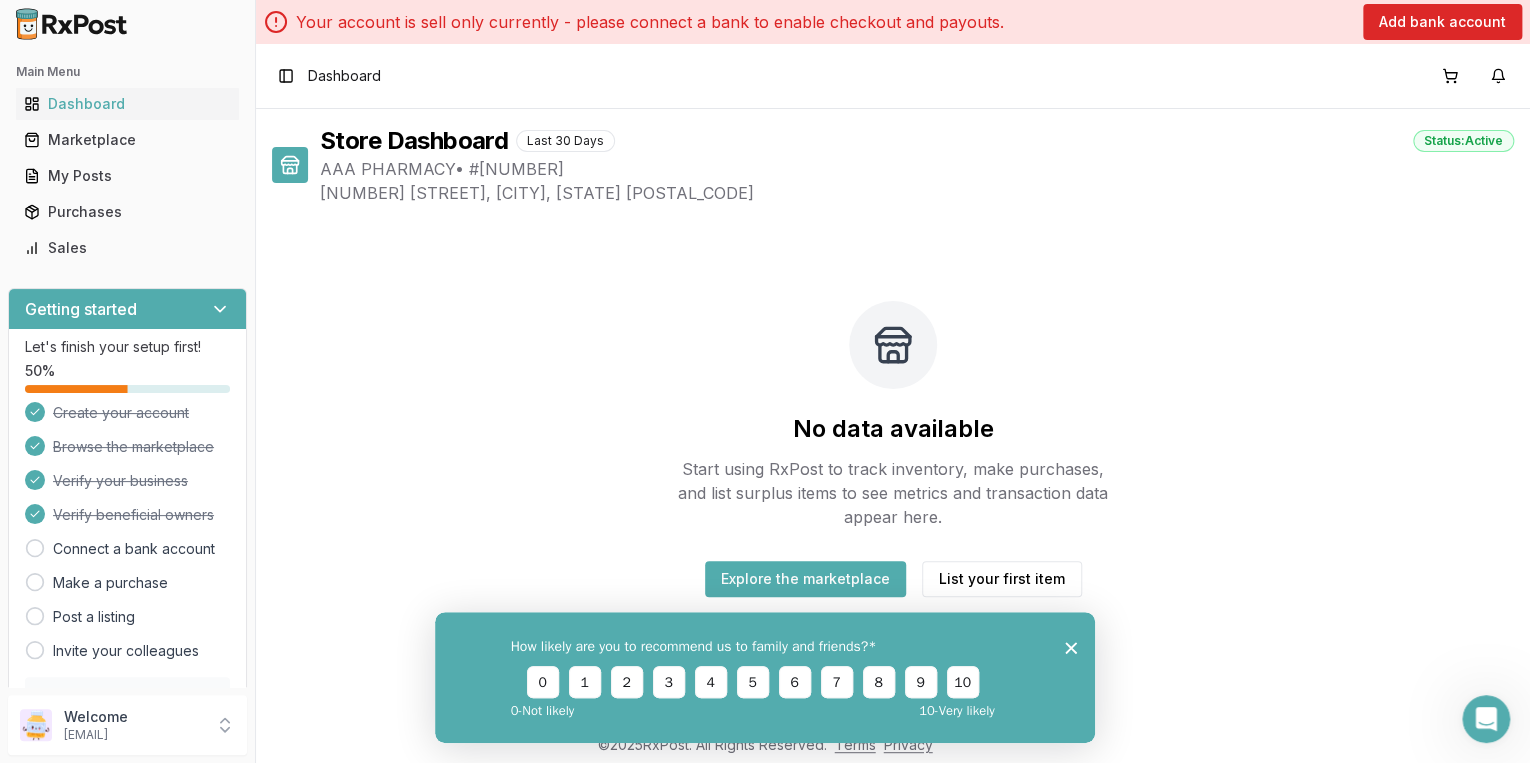 click 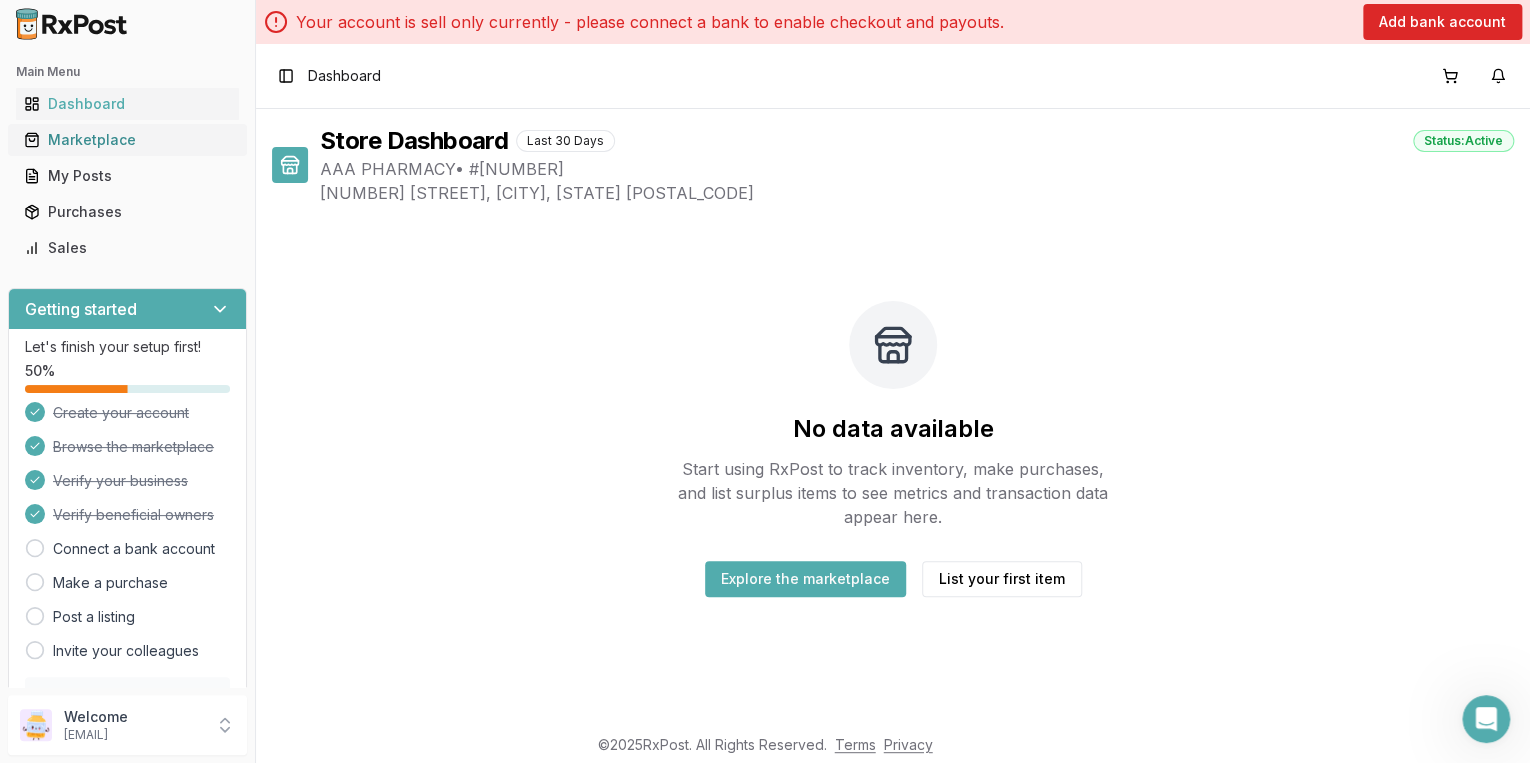 click on "Marketplace" at bounding box center [127, 140] 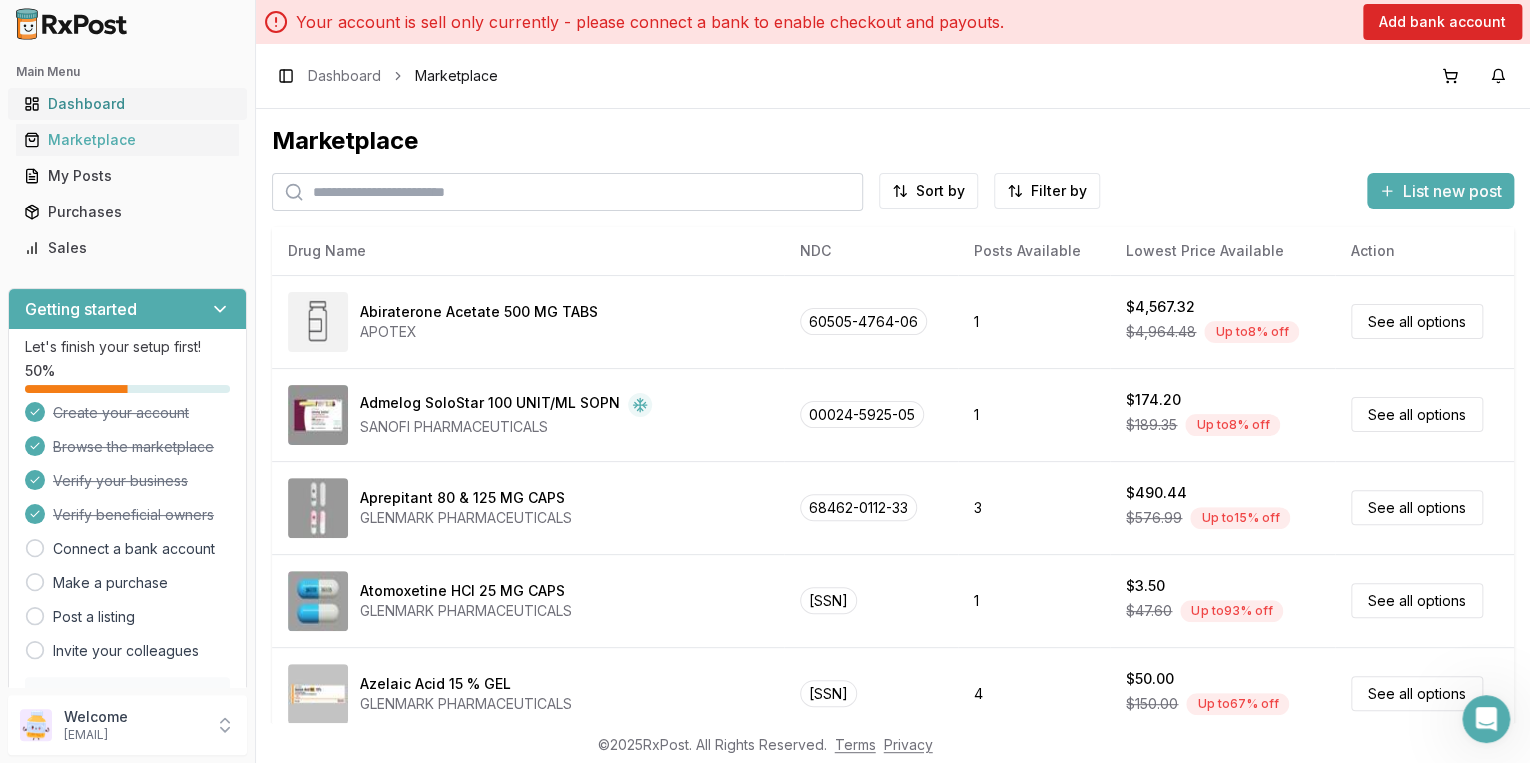click on "Dashboard" at bounding box center [127, 104] 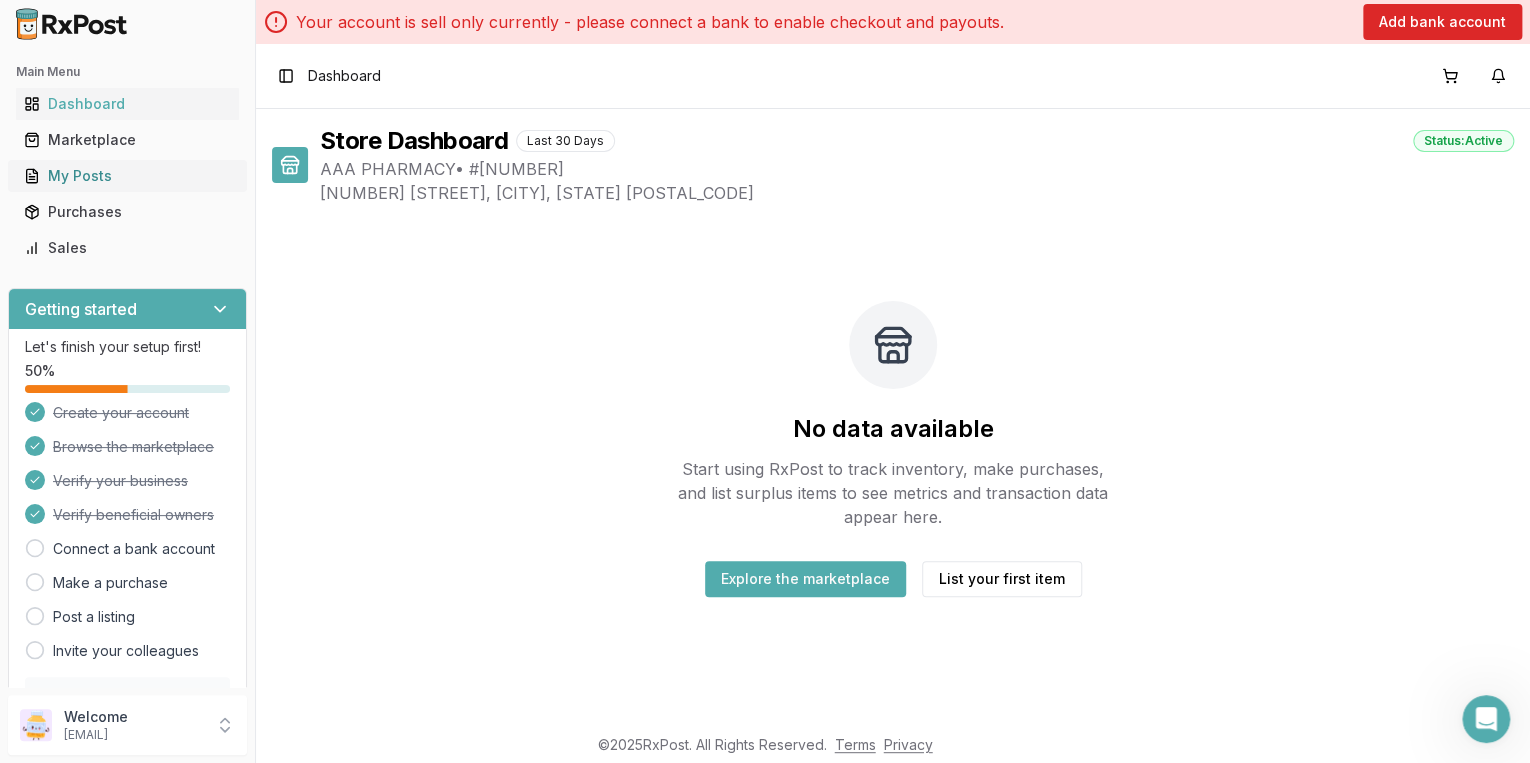 click on "My Posts" at bounding box center (127, 176) 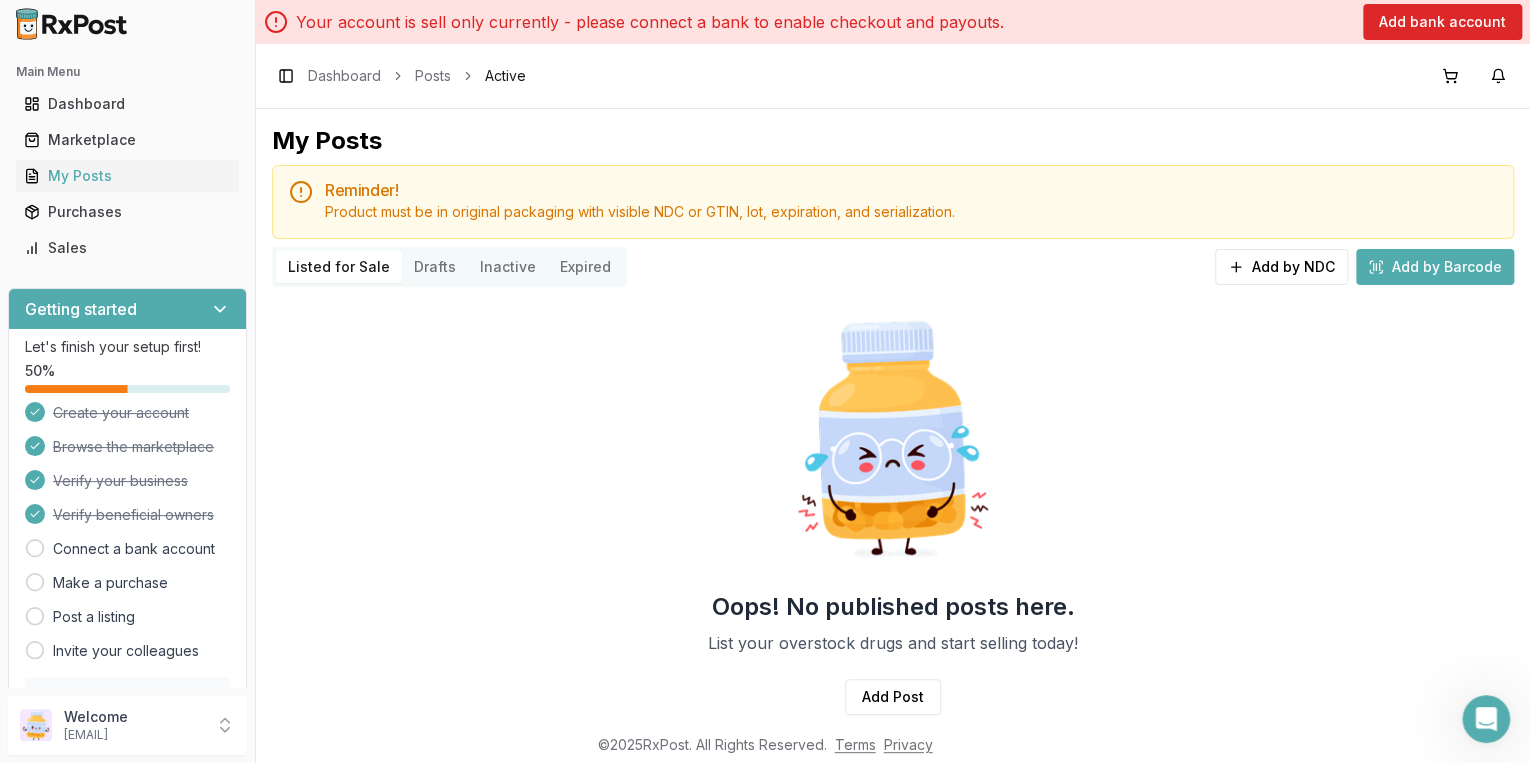 click on "Drafts" at bounding box center (435, 267) 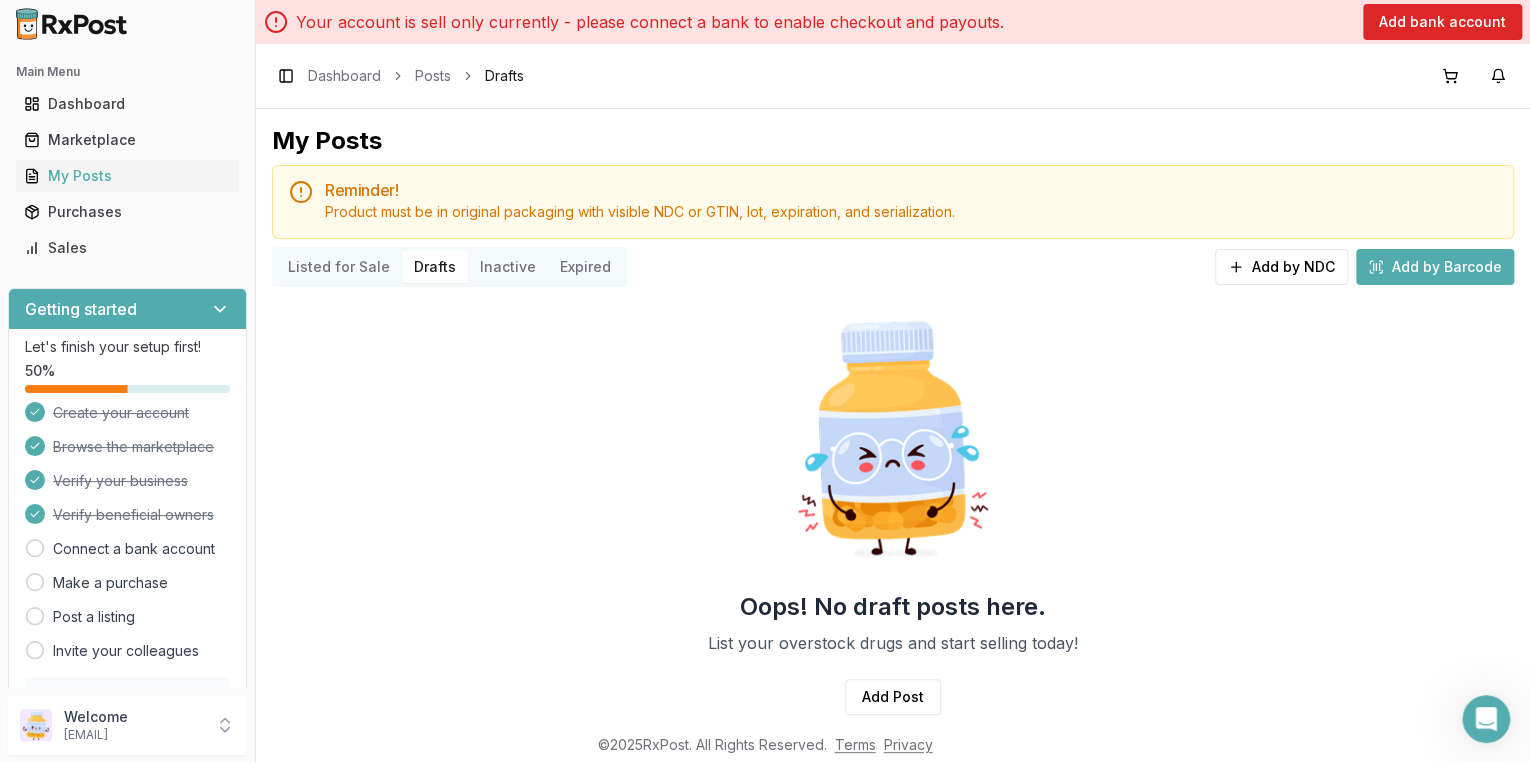 click on "Inactive" at bounding box center [508, 267] 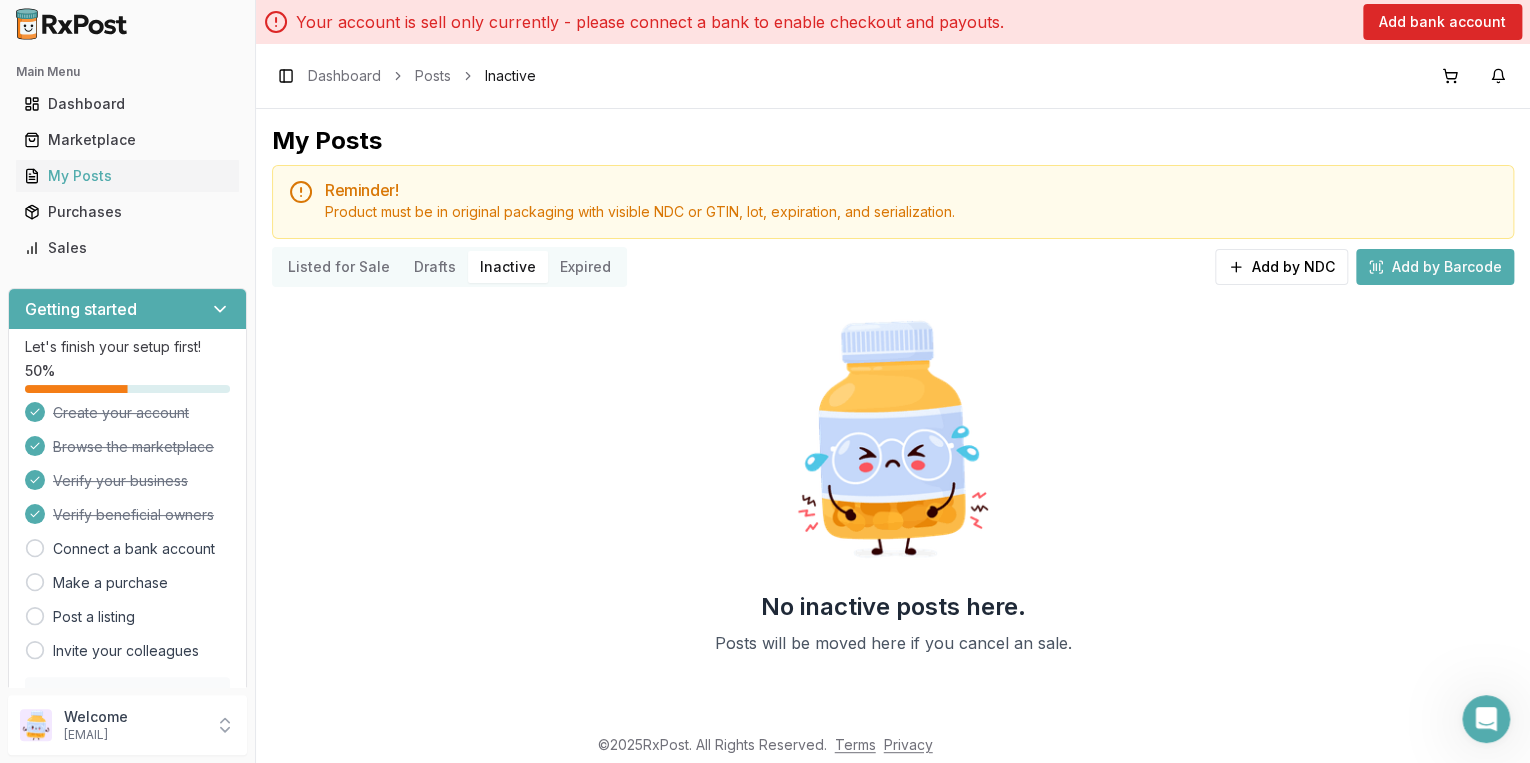 click on "Expired" at bounding box center (585, 267) 